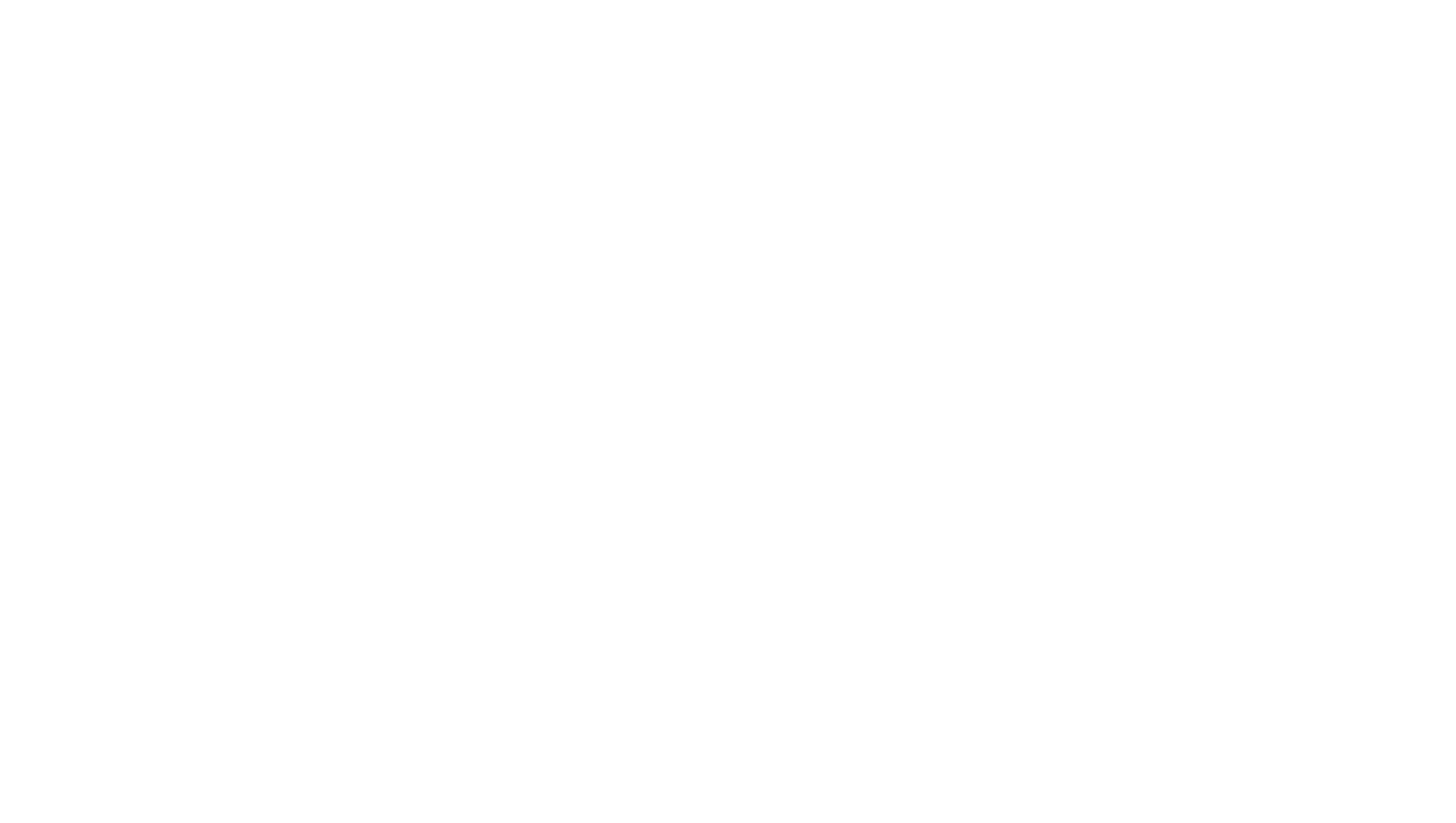 scroll, scrollTop: 0, scrollLeft: 0, axis: both 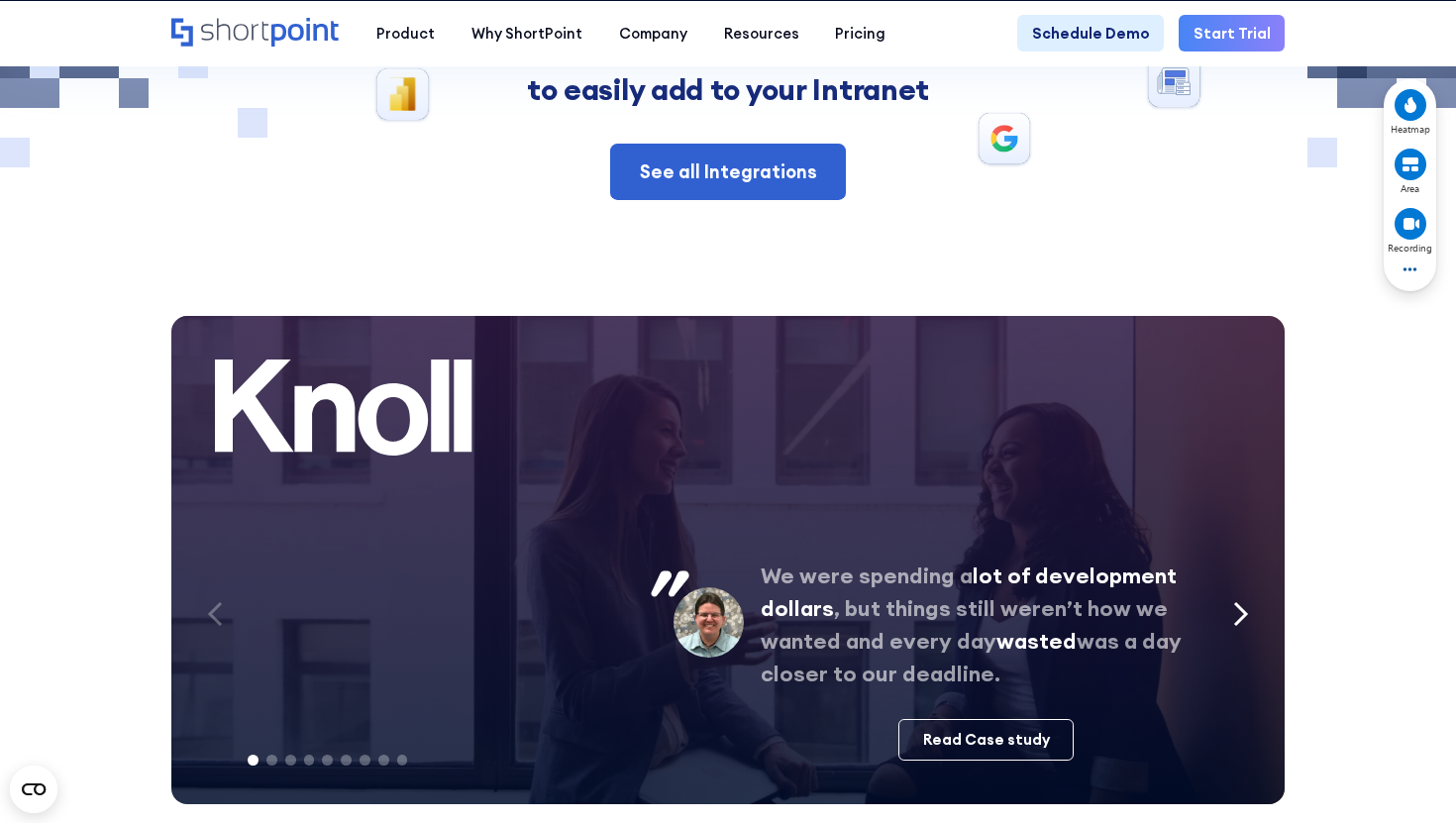 click at bounding box center [1241, 614] 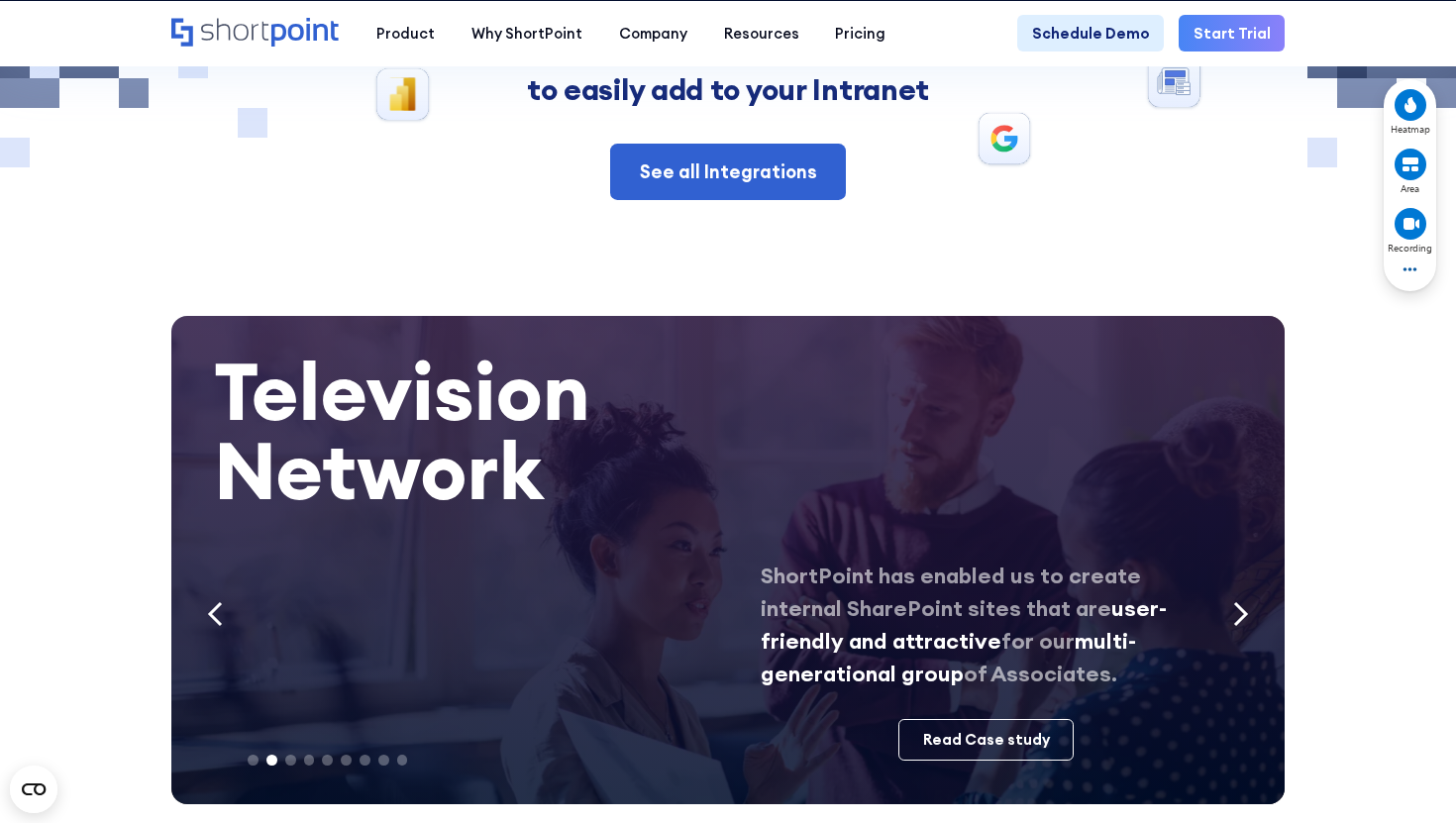 click at bounding box center (1241, 614) 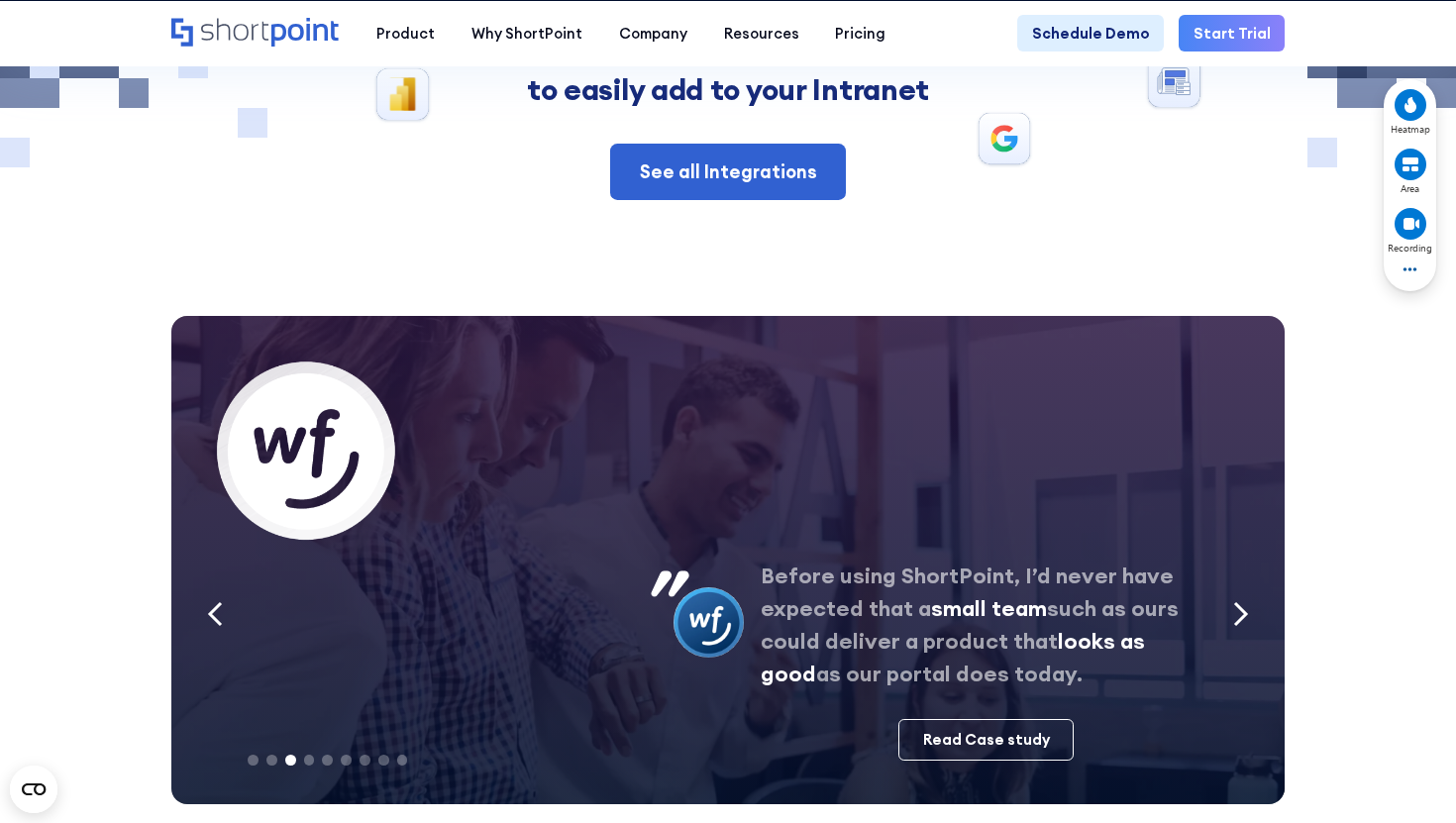 click at bounding box center [1241, 614] 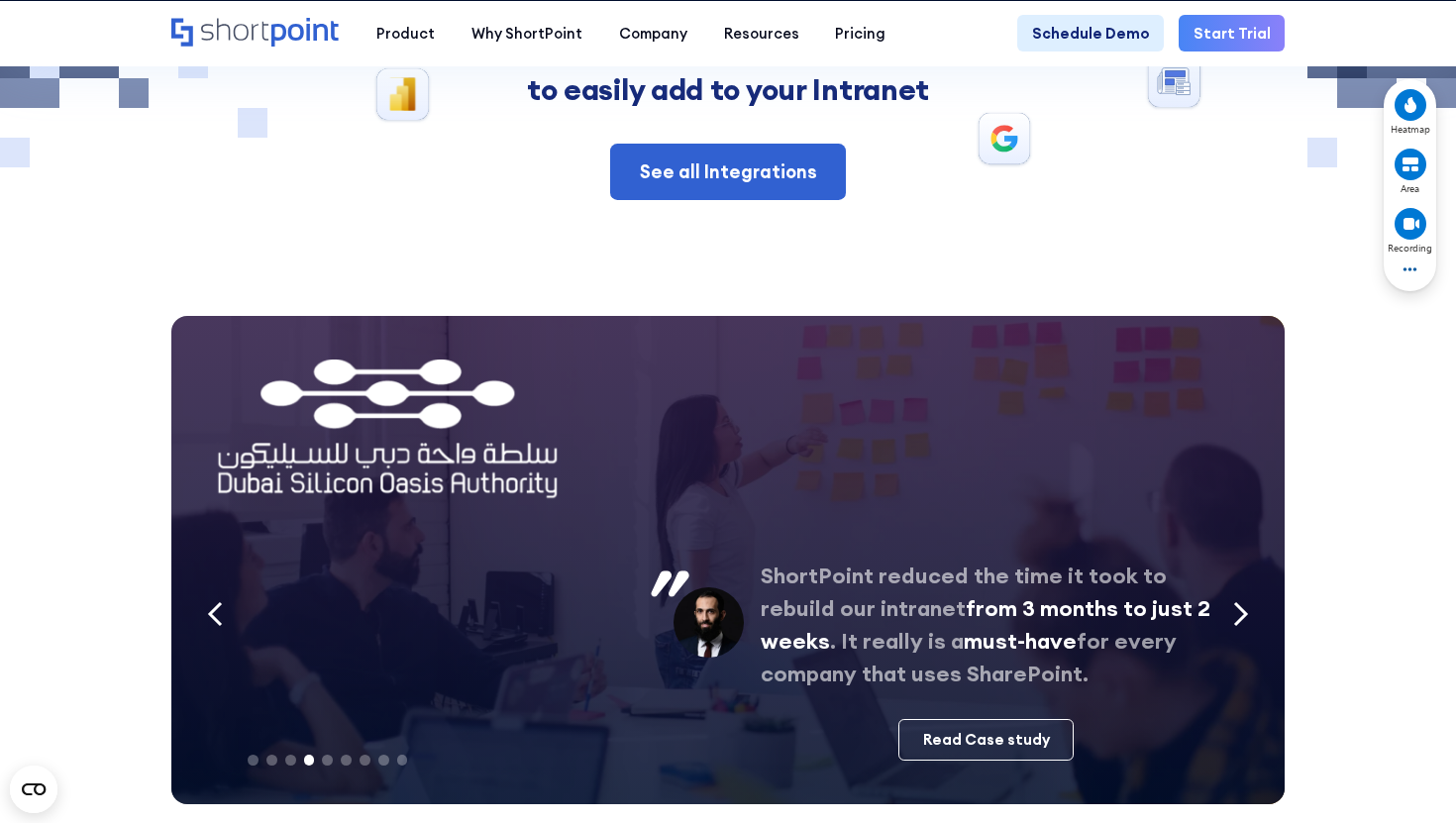 click at bounding box center [1241, 614] 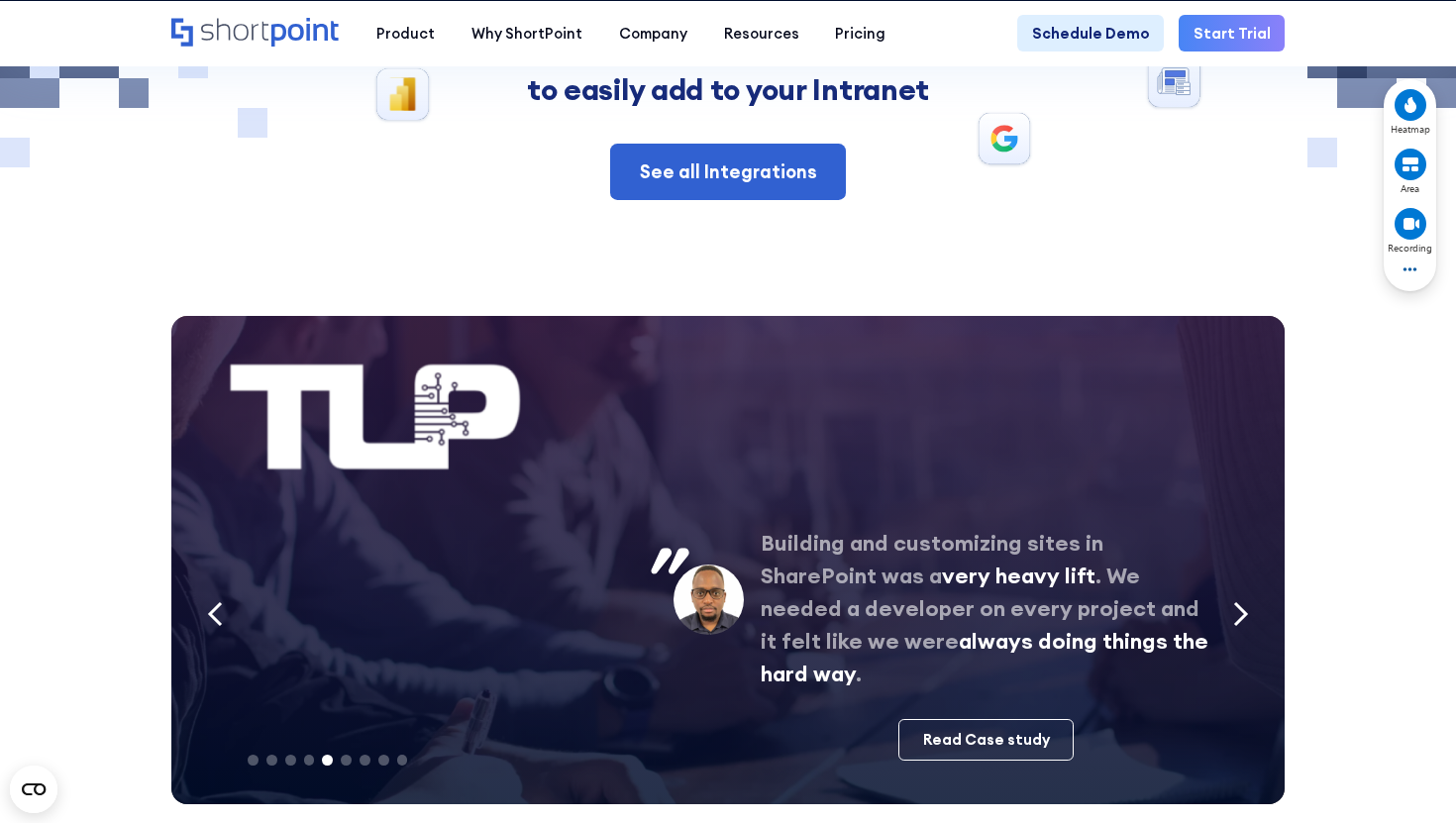 click at bounding box center [1241, 614] 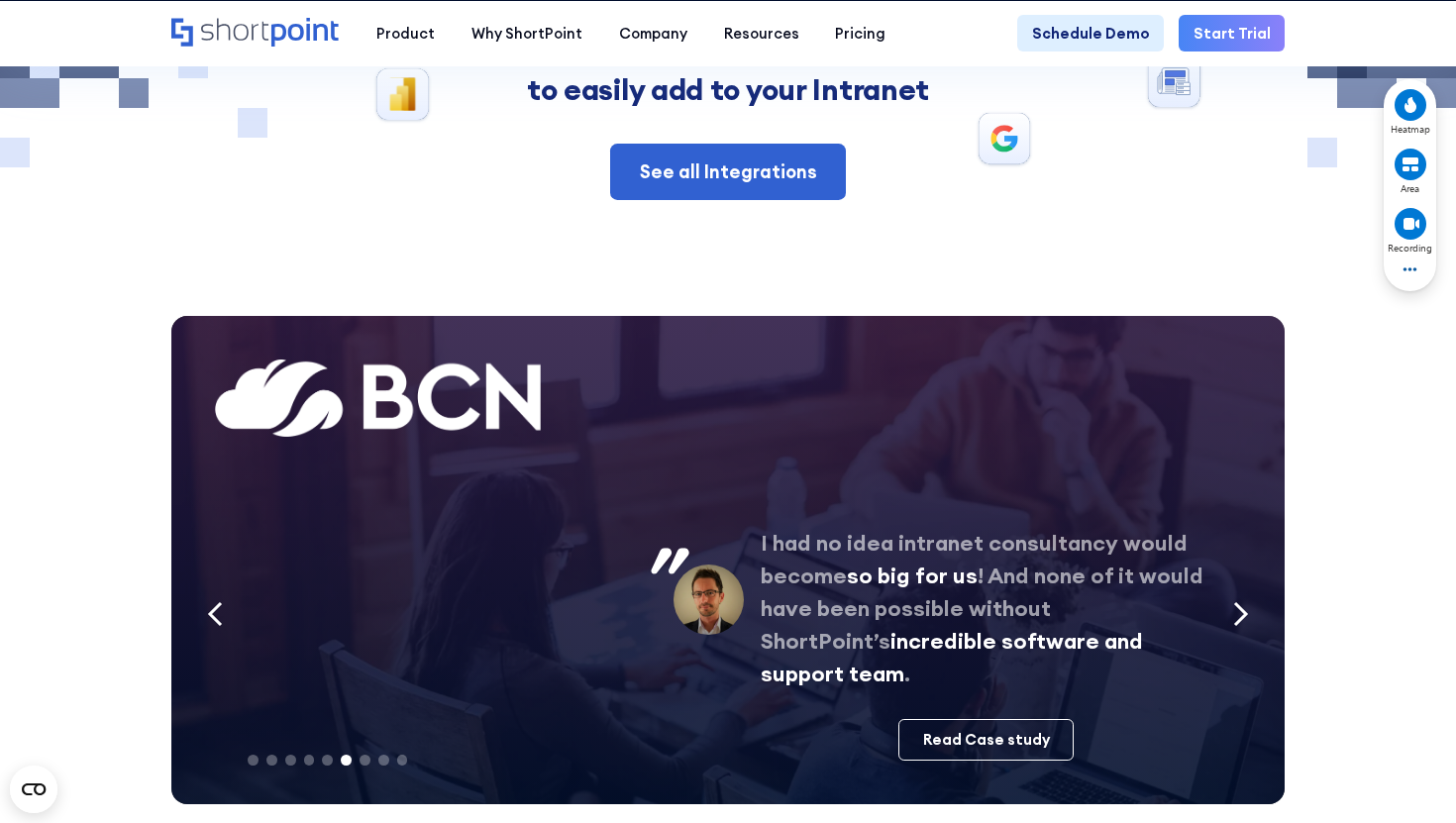 click at bounding box center (1241, 614) 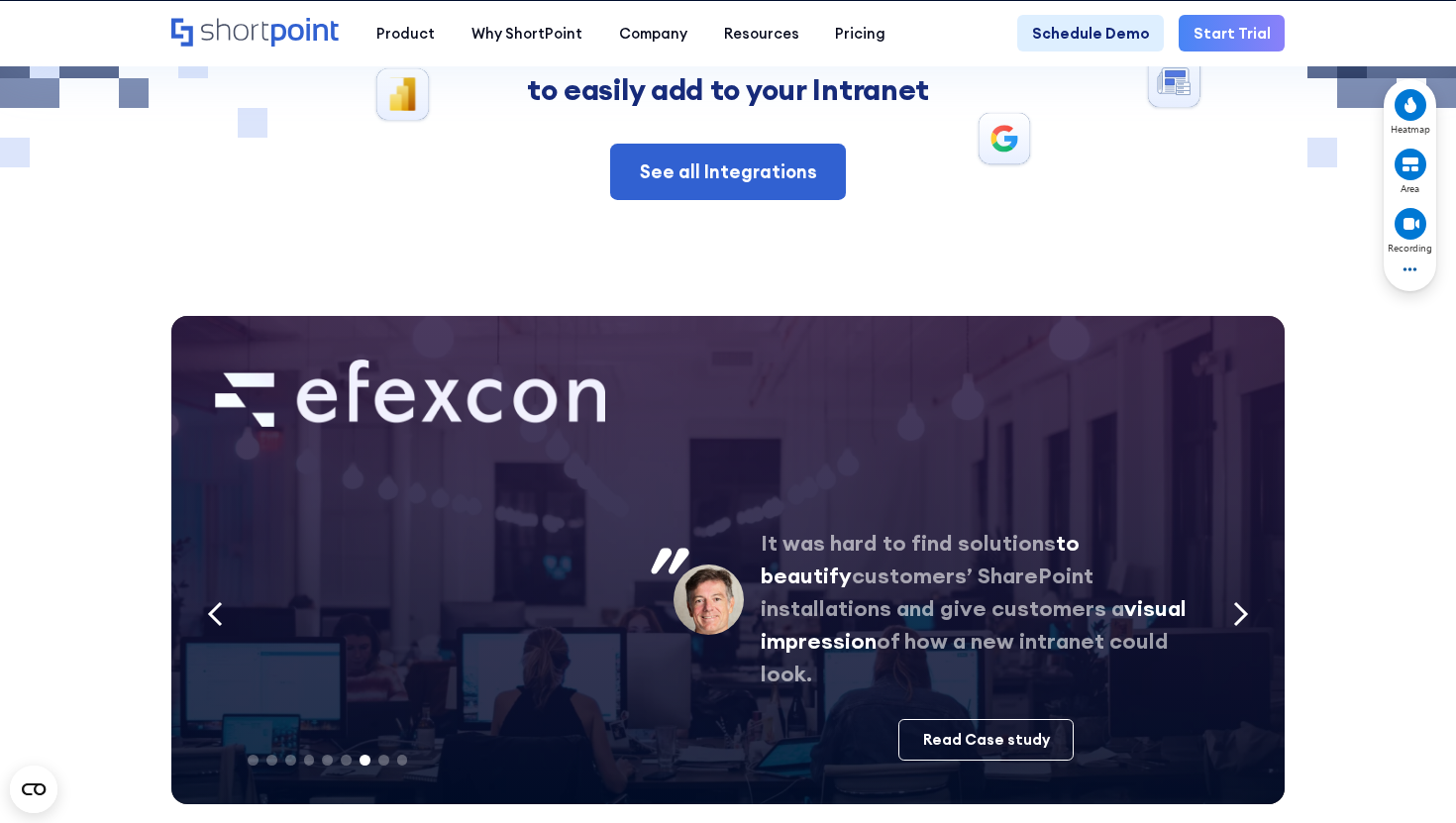 click at bounding box center (1241, 614) 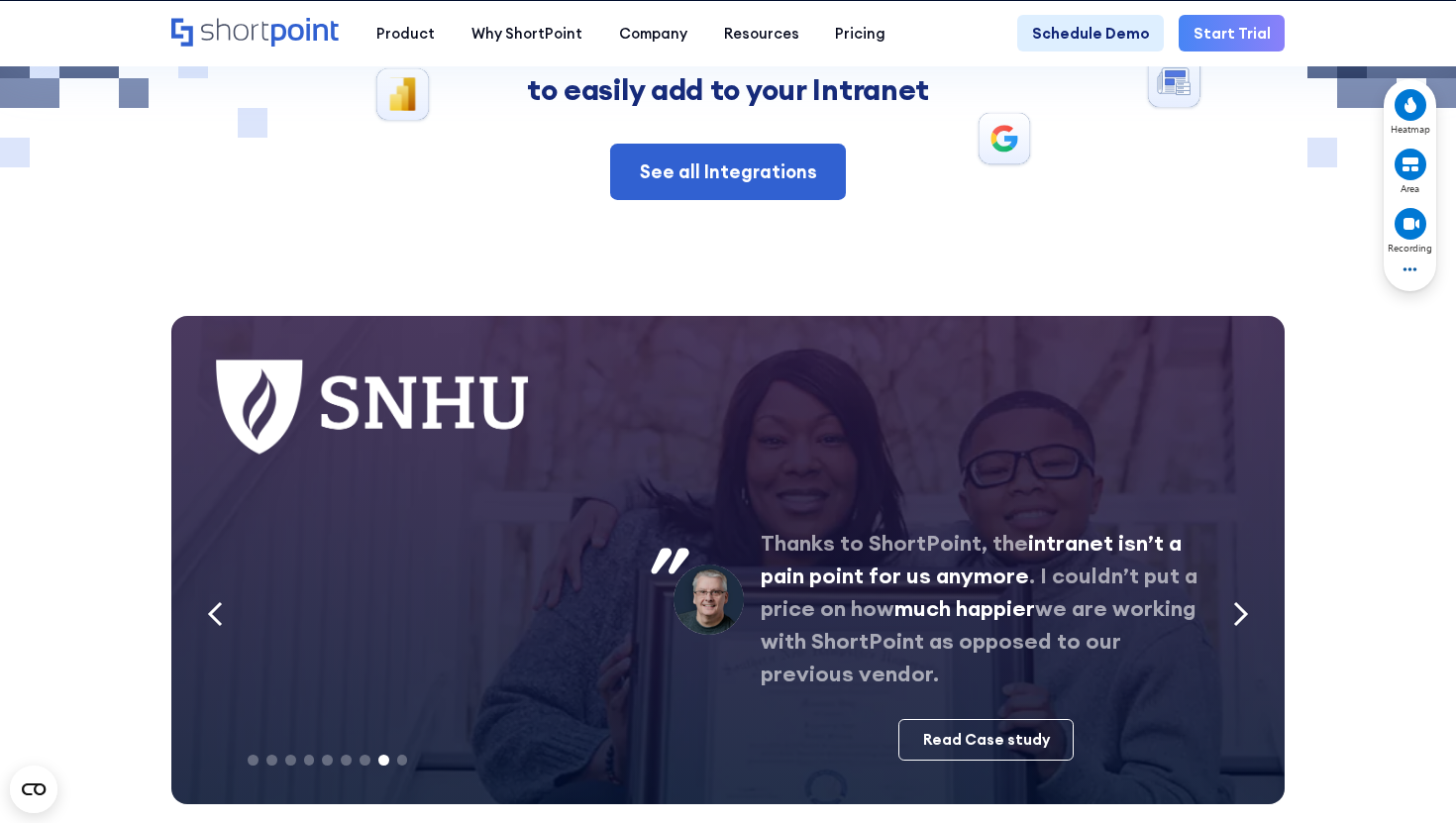 click at bounding box center [1241, 614] 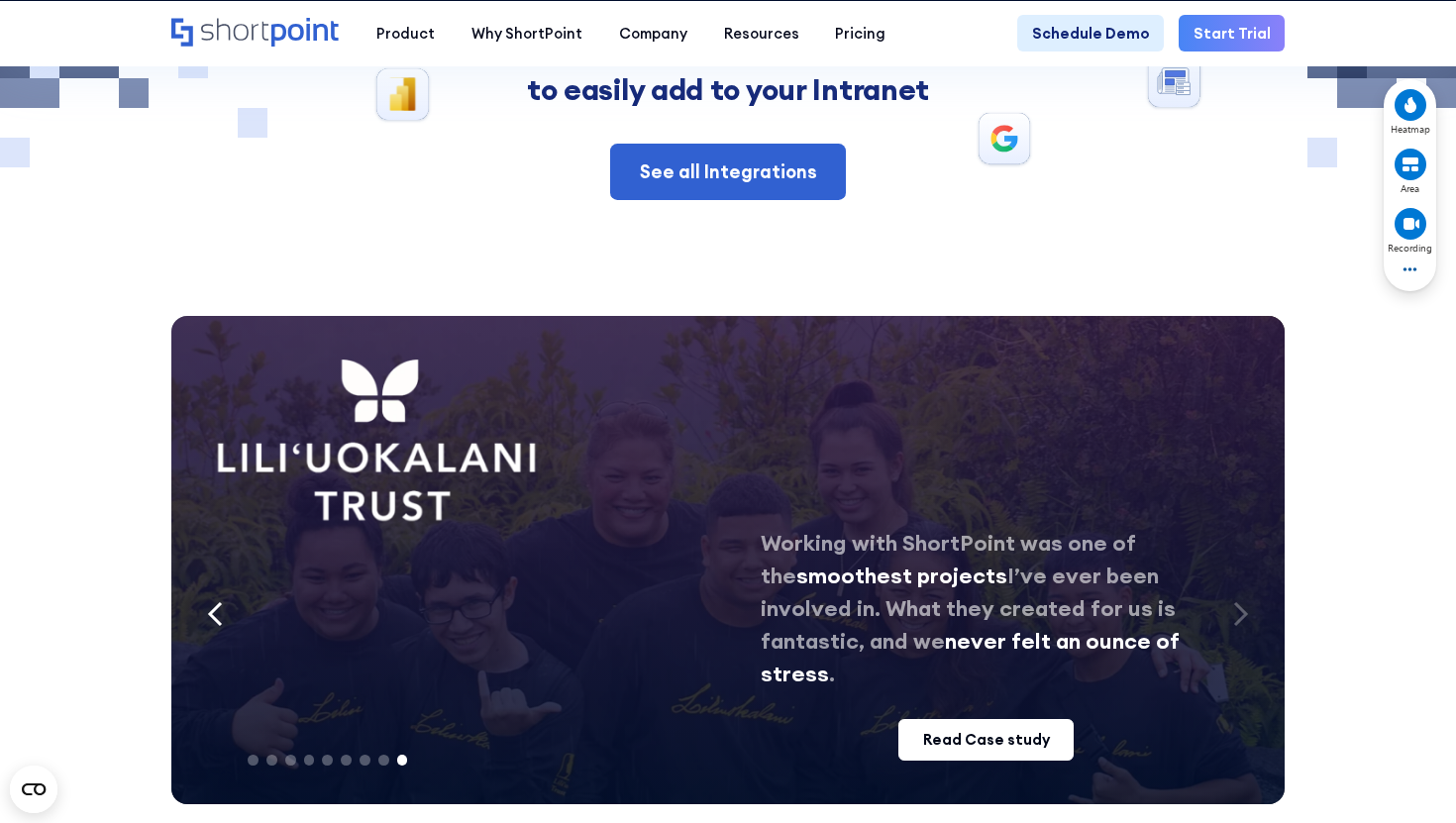 click on "Read Case study" at bounding box center (987, 740) 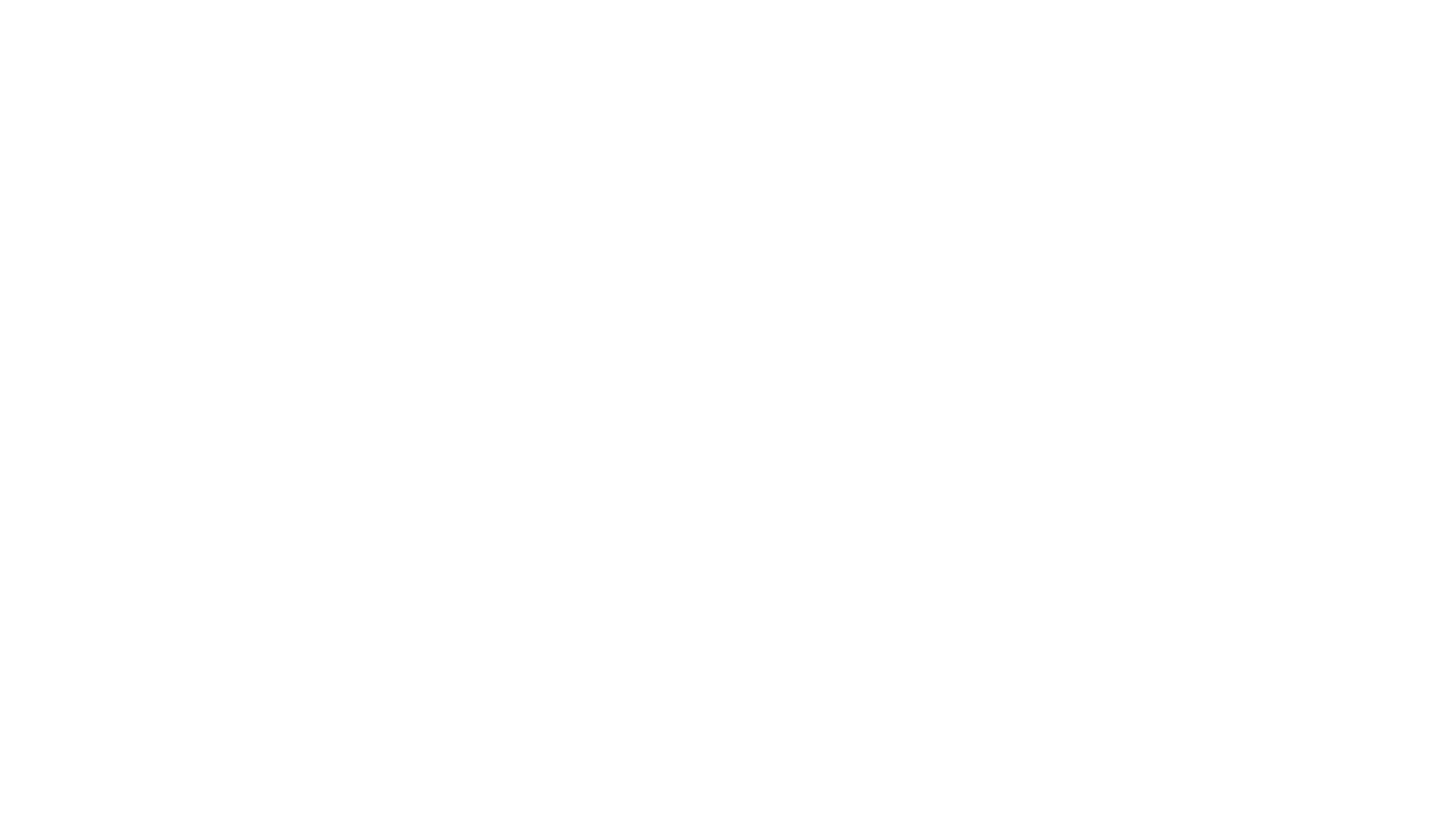 scroll, scrollTop: 0, scrollLeft: 0, axis: both 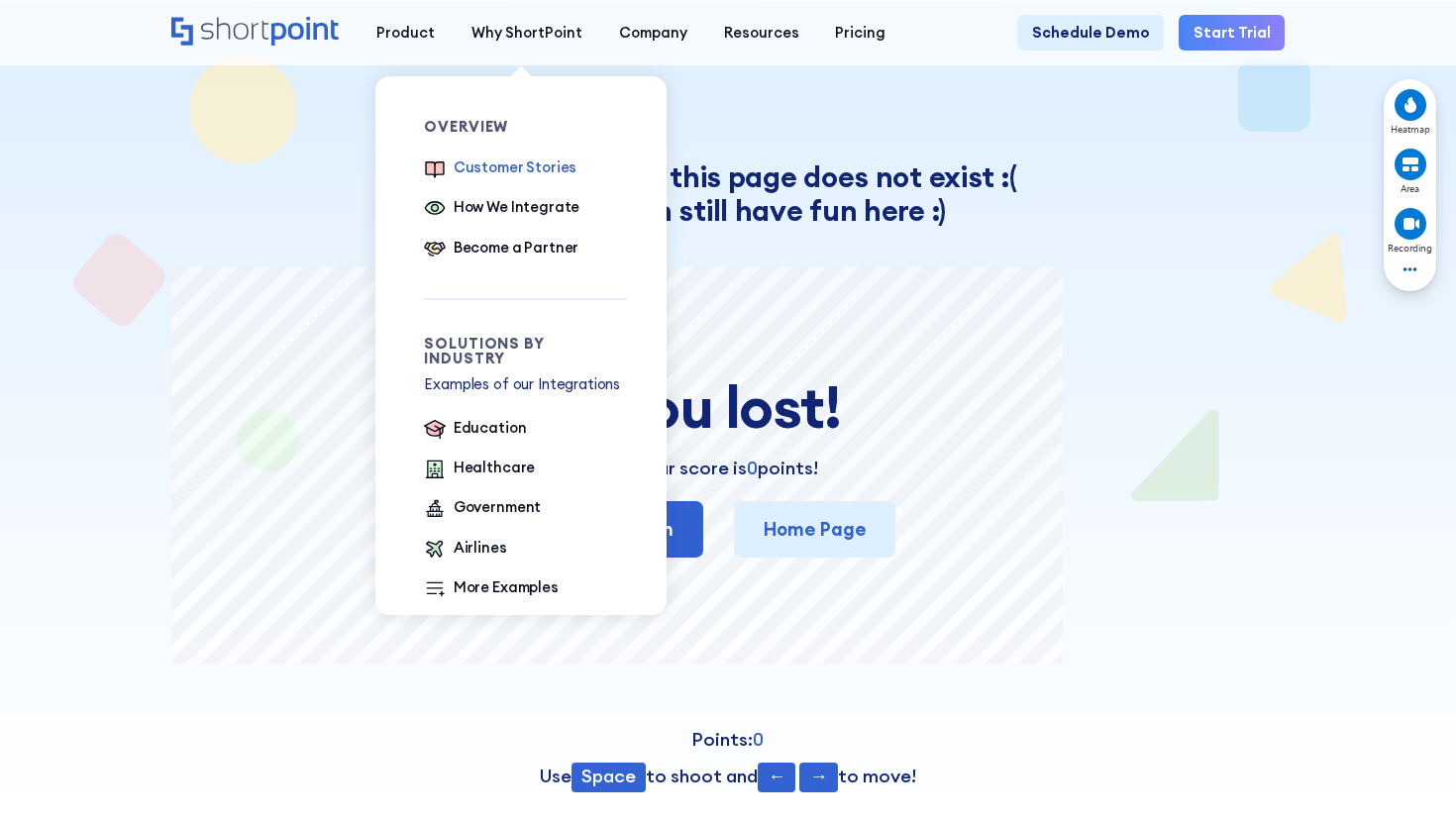 click on "Customer Stories" at bounding box center (515, 167) 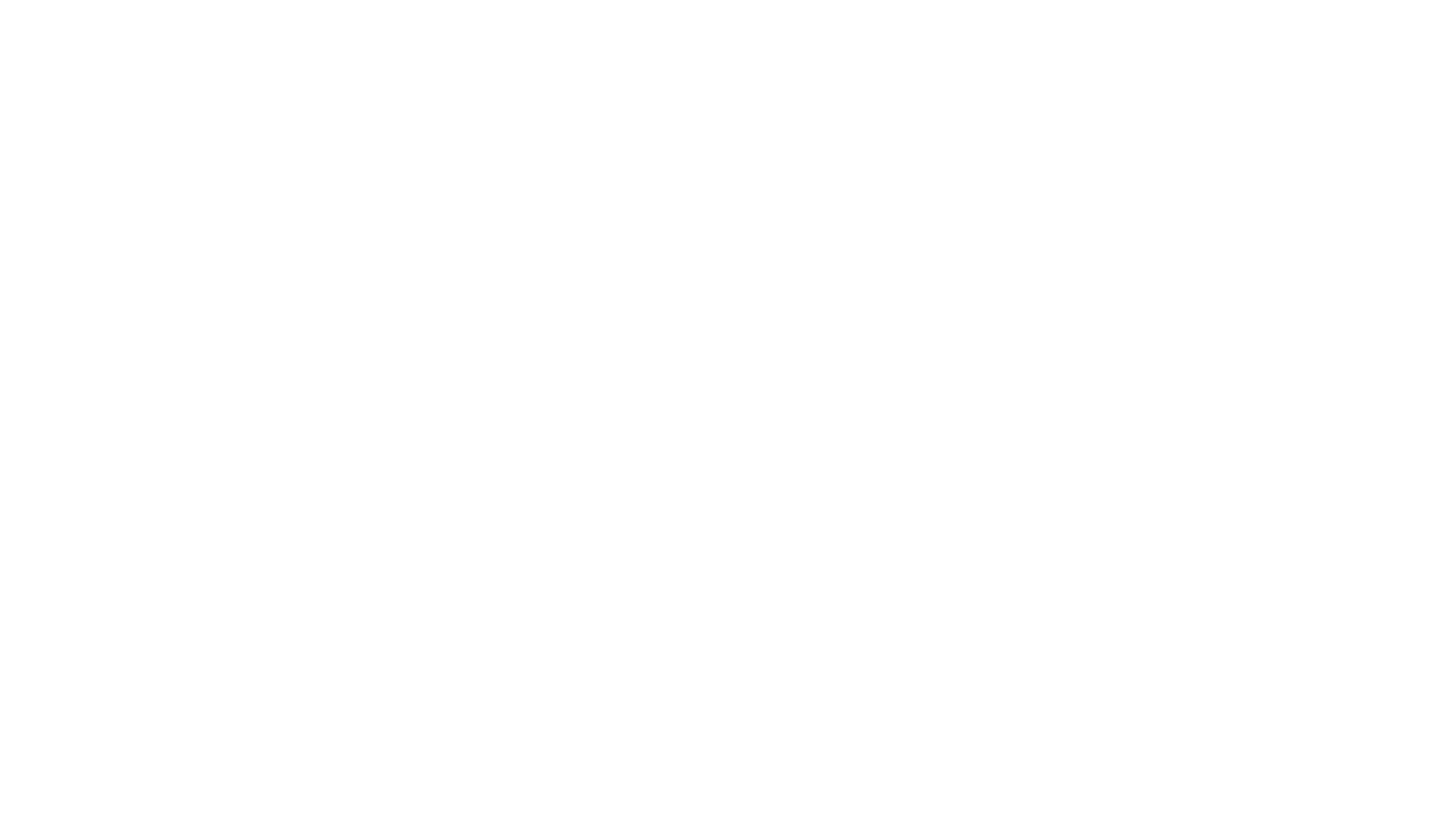 scroll, scrollTop: 0, scrollLeft: 0, axis: both 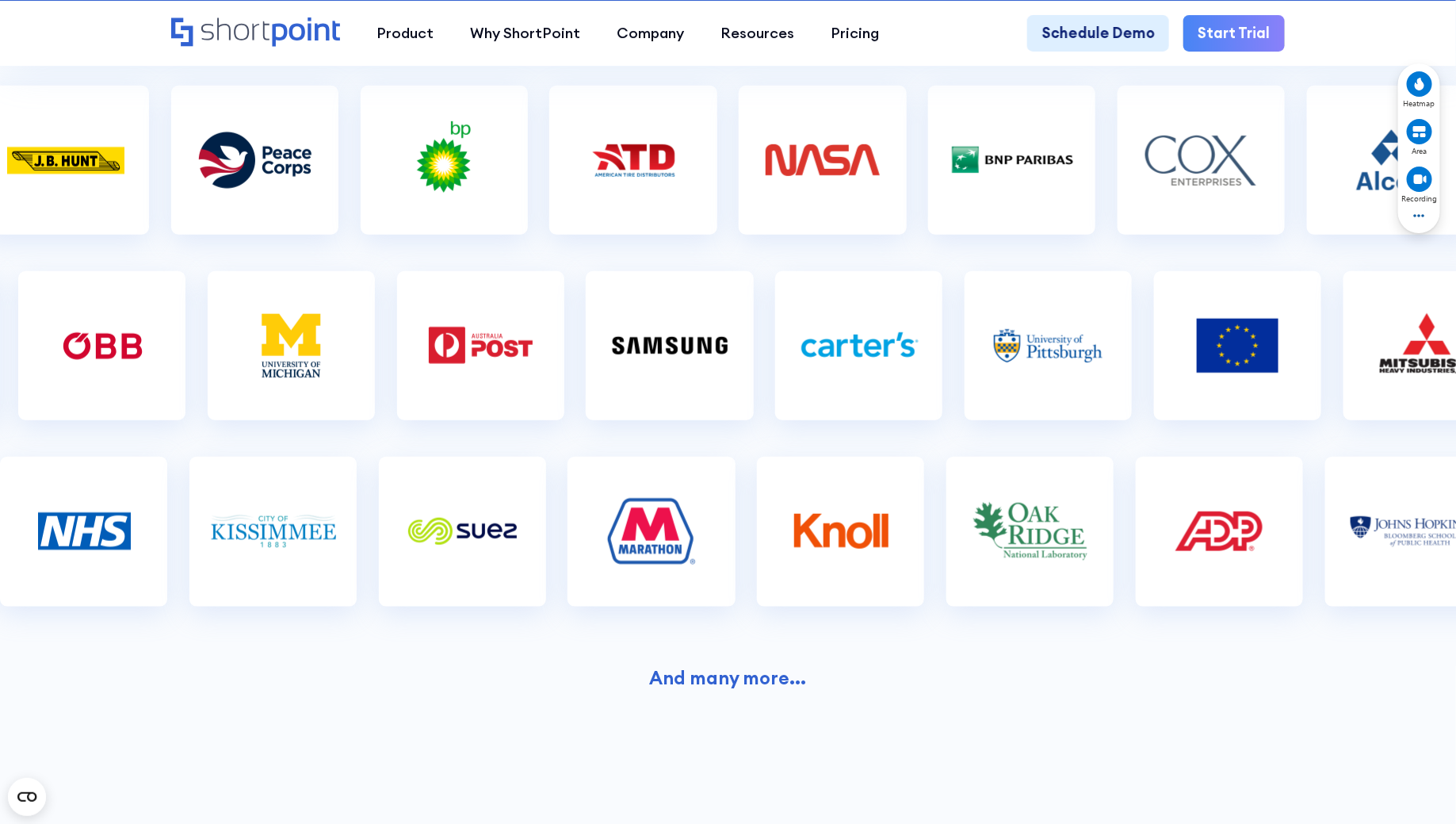 click on "And many more..." at bounding box center [728, 677] 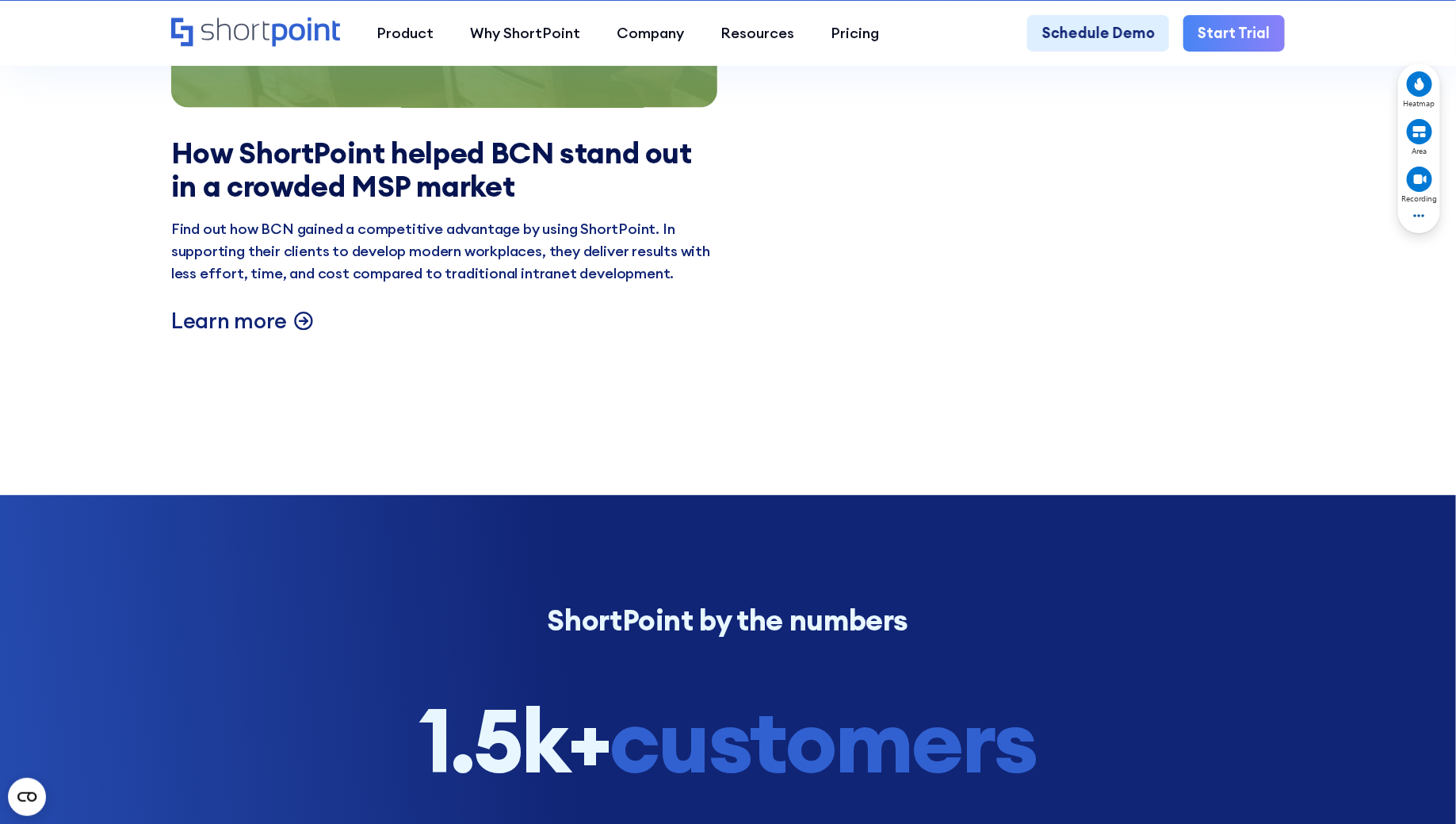 scroll, scrollTop: 4565, scrollLeft: 0, axis: vertical 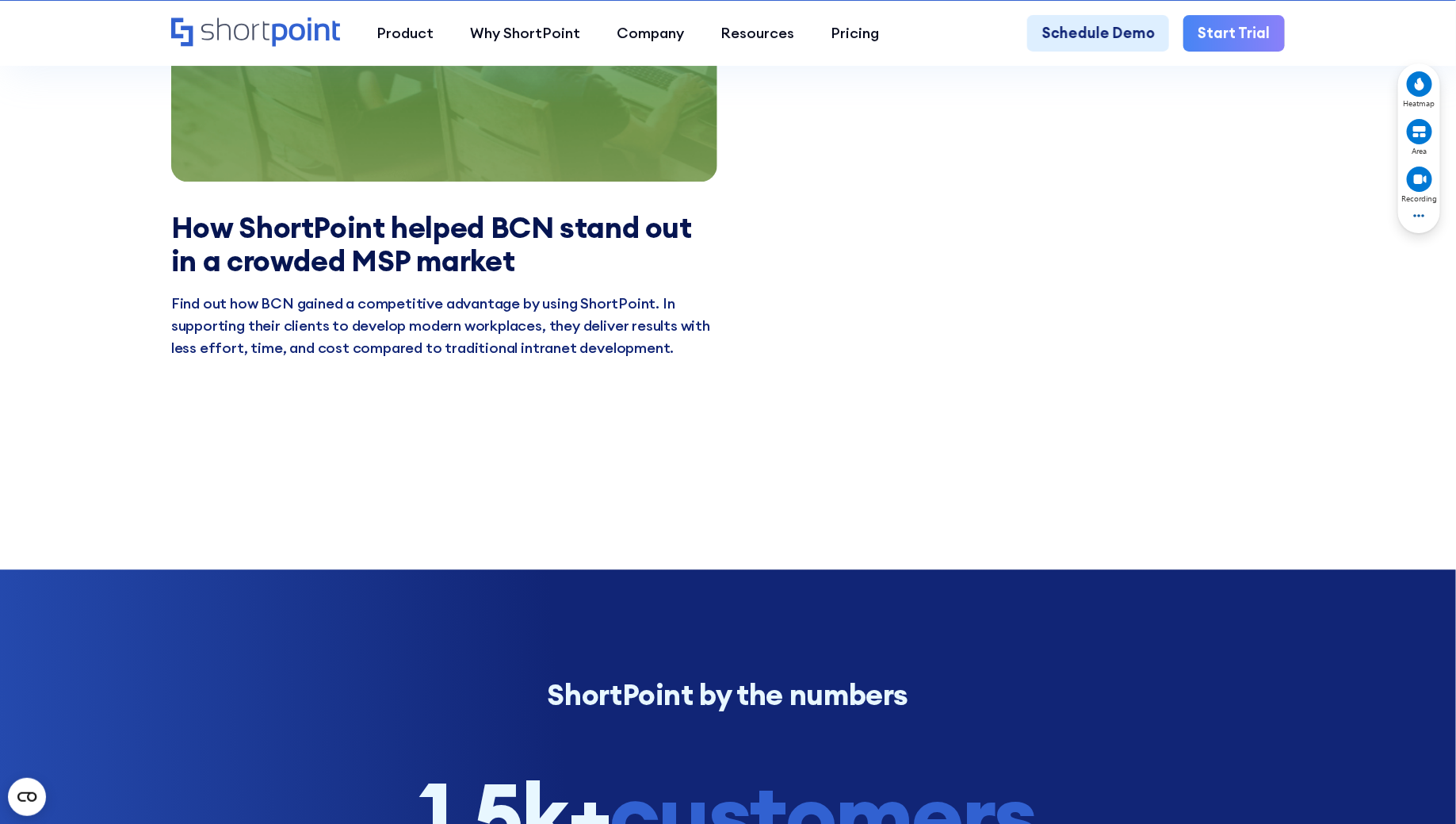 click at bounding box center [256, 32] 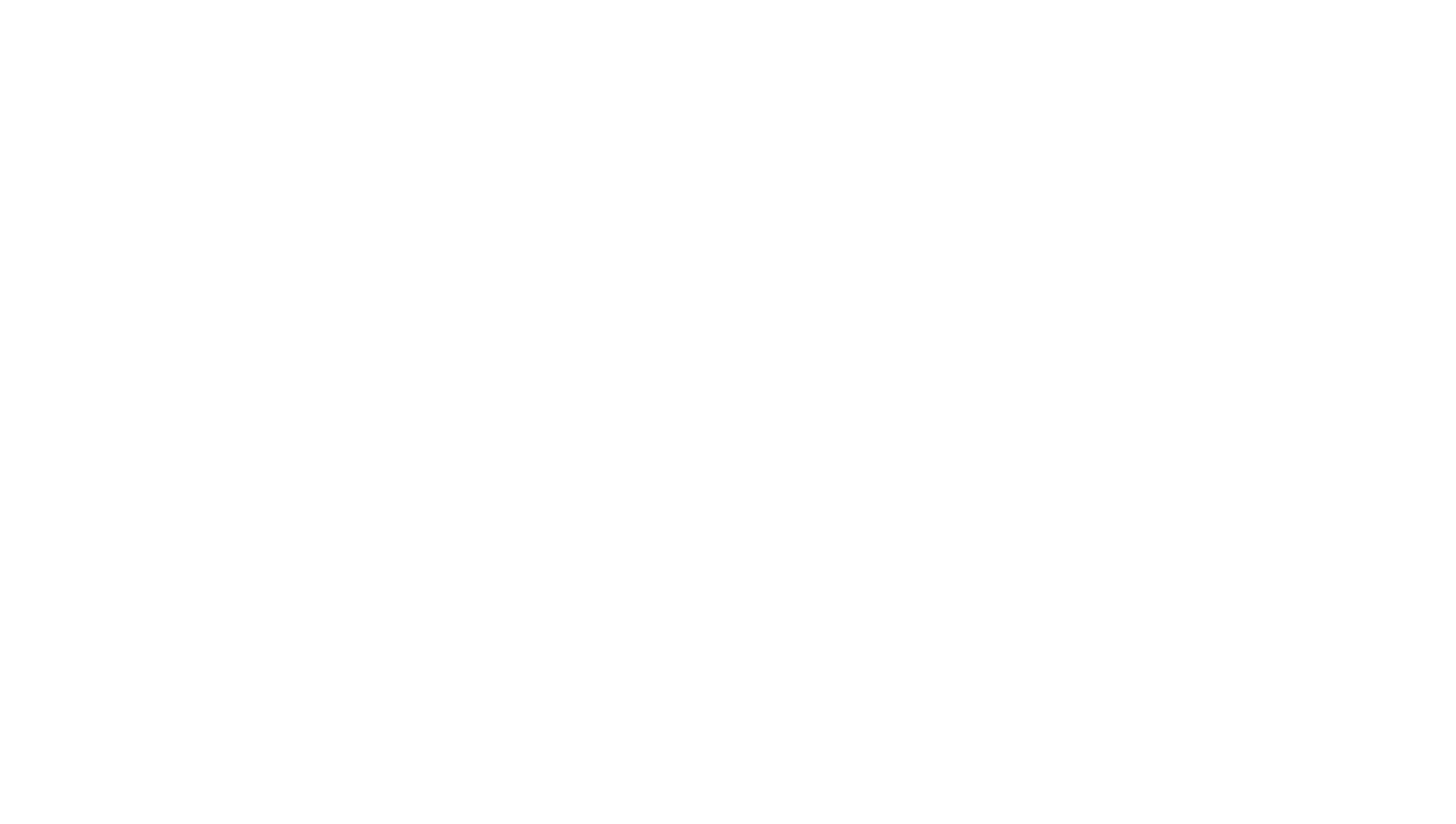 scroll, scrollTop: 0, scrollLeft: 0, axis: both 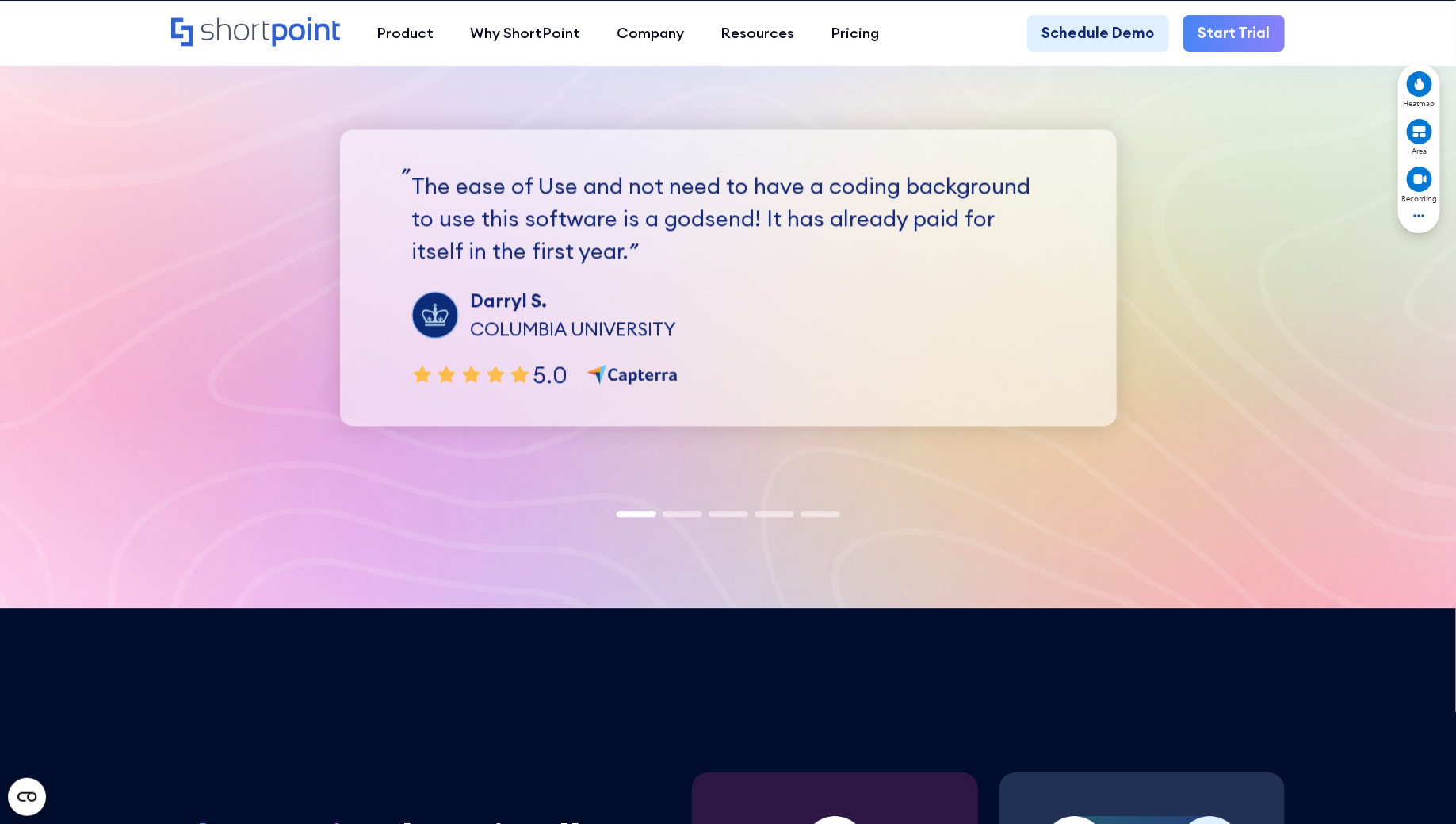 click at bounding box center (682, 514) 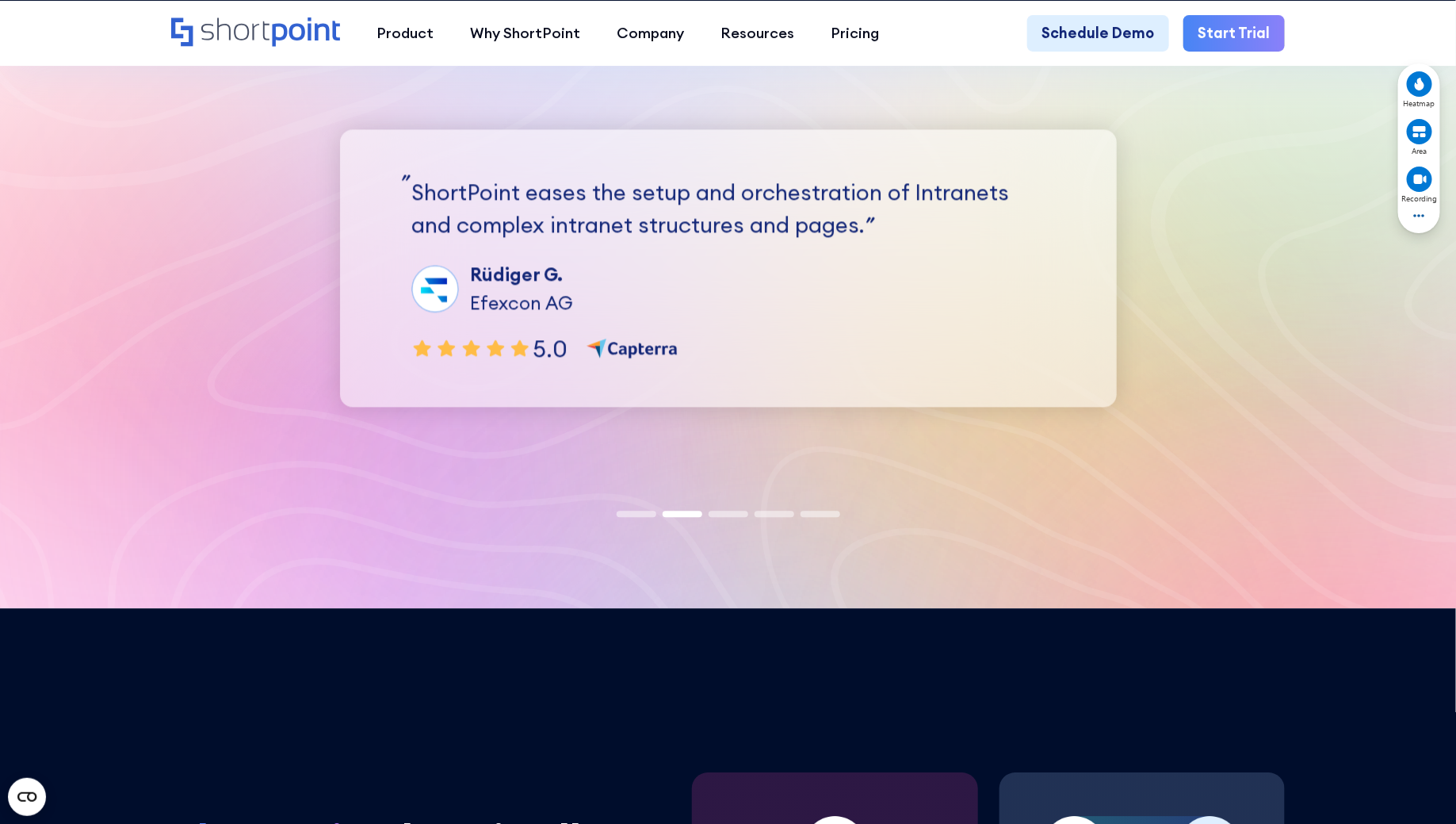 click at bounding box center (728, 514) 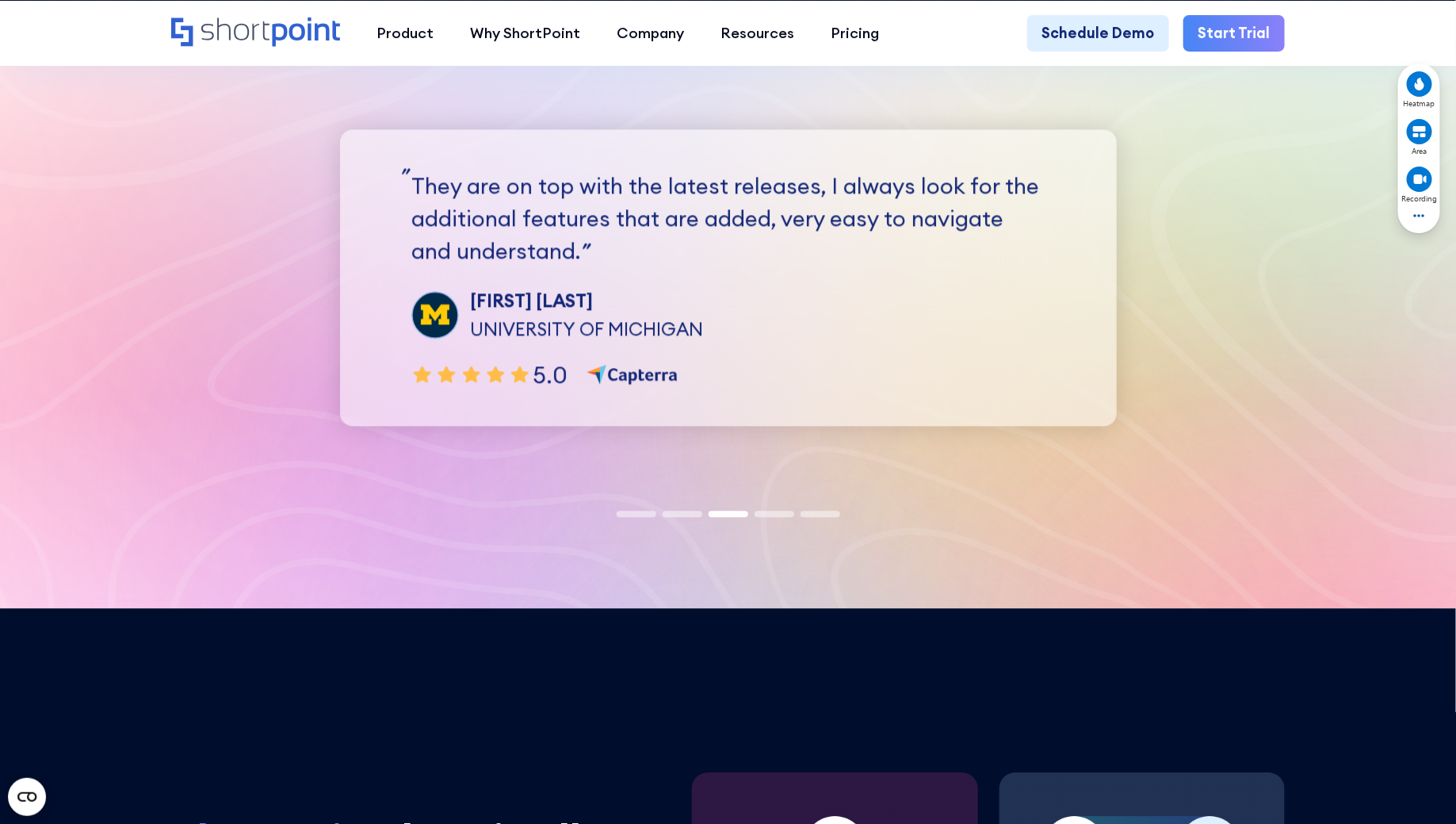 click at bounding box center (774, 514) 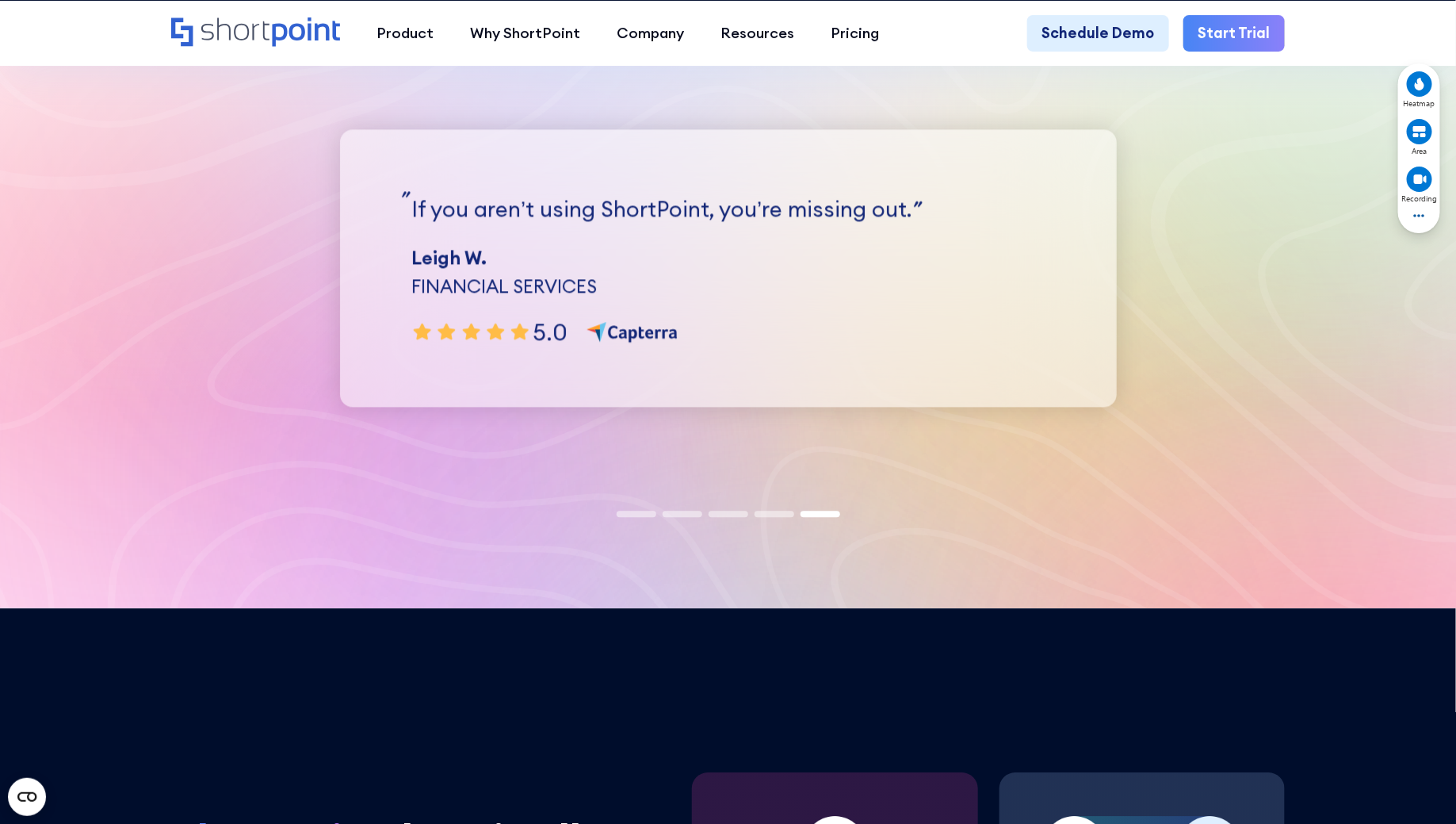 click at bounding box center (774, 514) 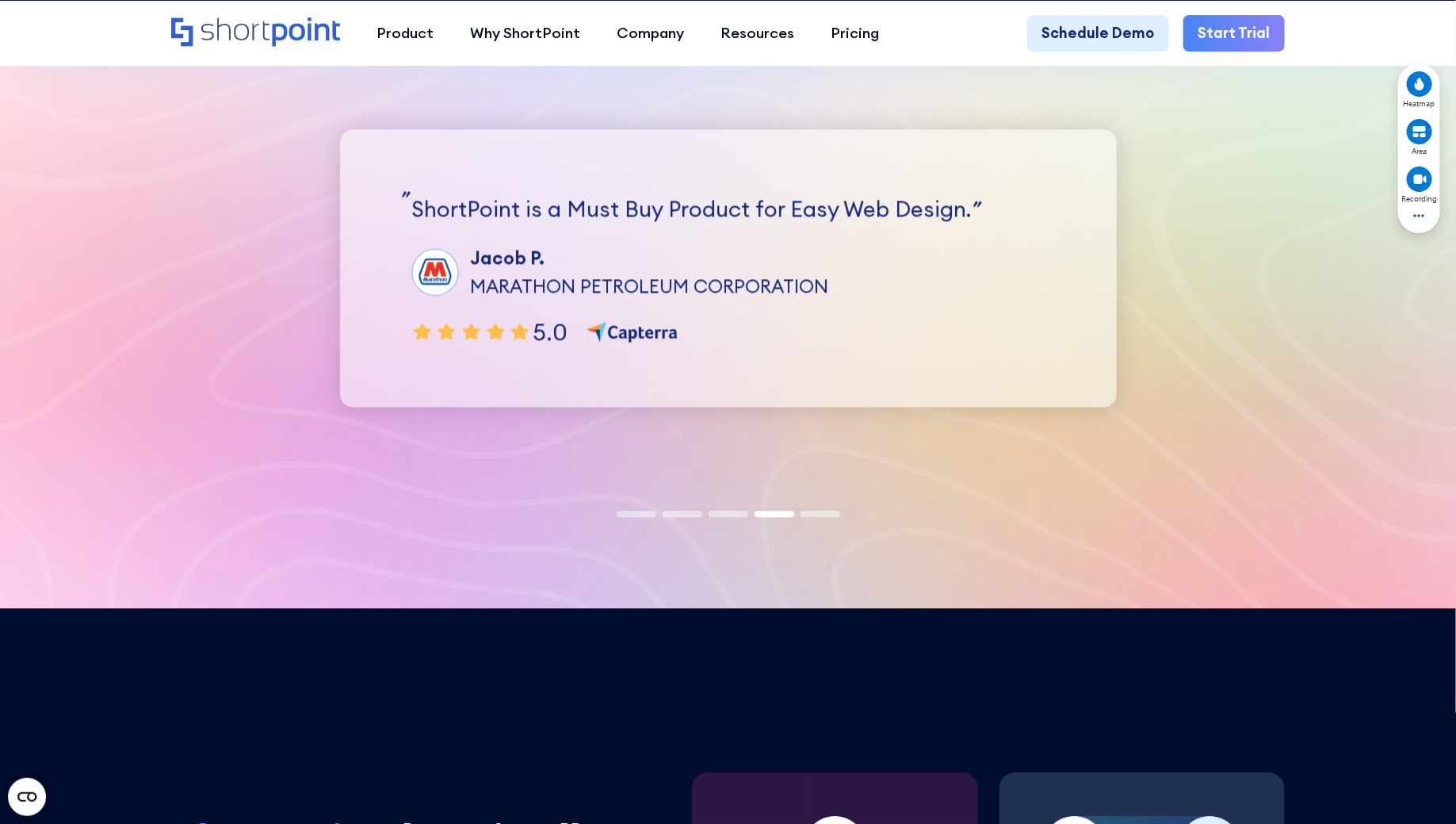 click on "MARATHON PETROLEUM CORPORATION" at bounding box center [649, 286] 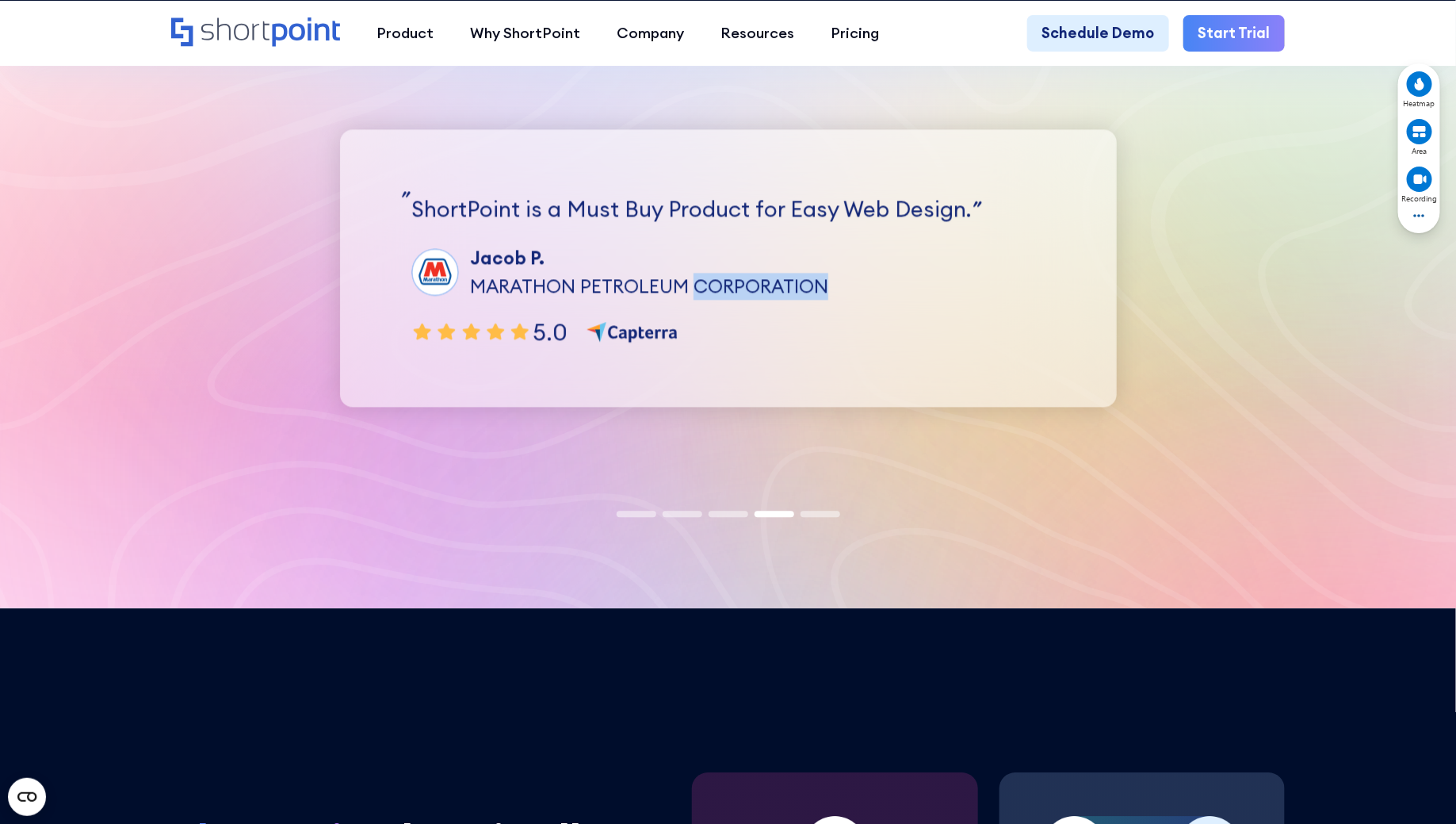 click on "MARATHON PETROLEUM CORPORATION" at bounding box center (649, 286) 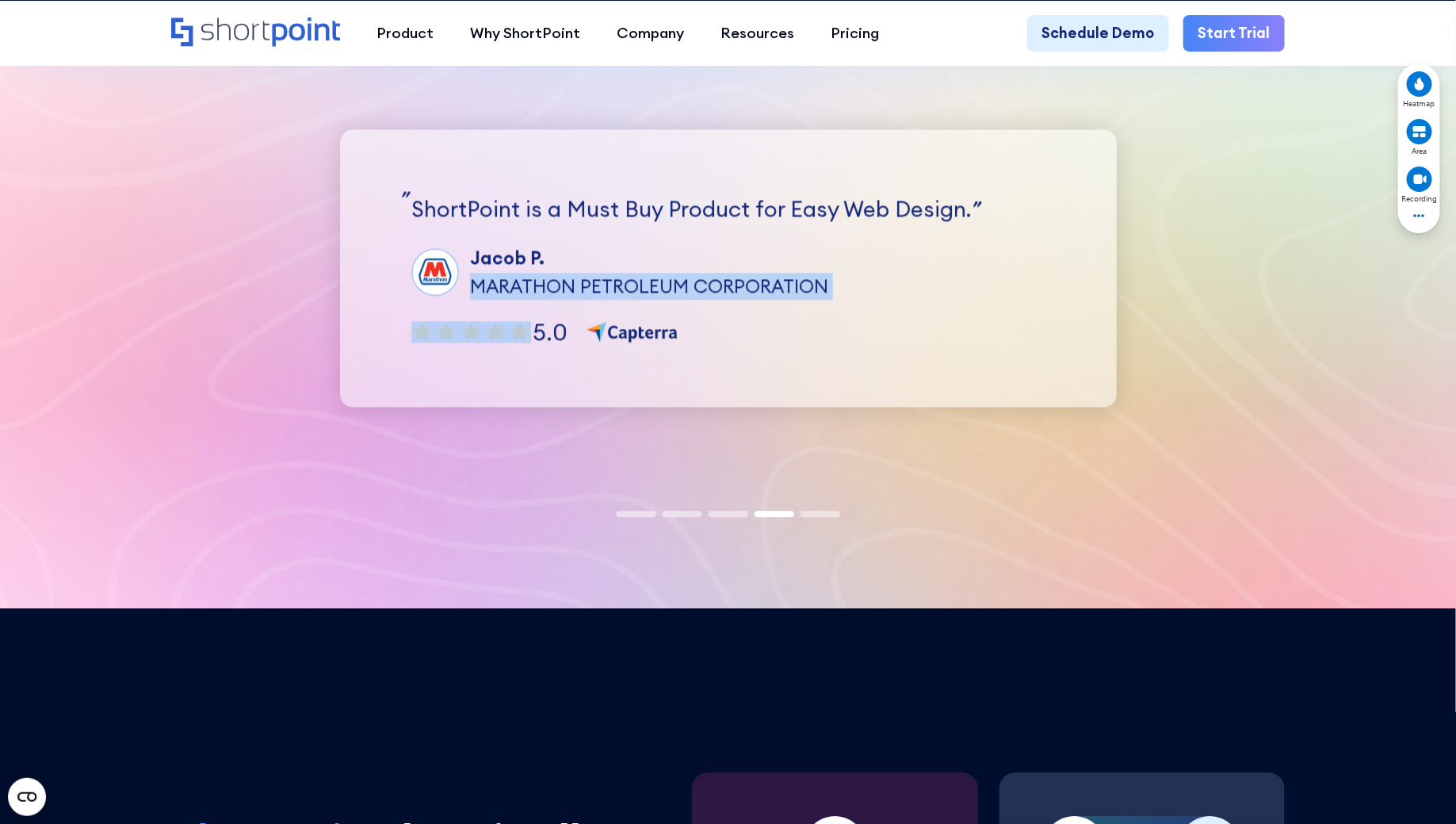 click on "MARATHON PETROLEUM CORPORATION" at bounding box center [649, 286] 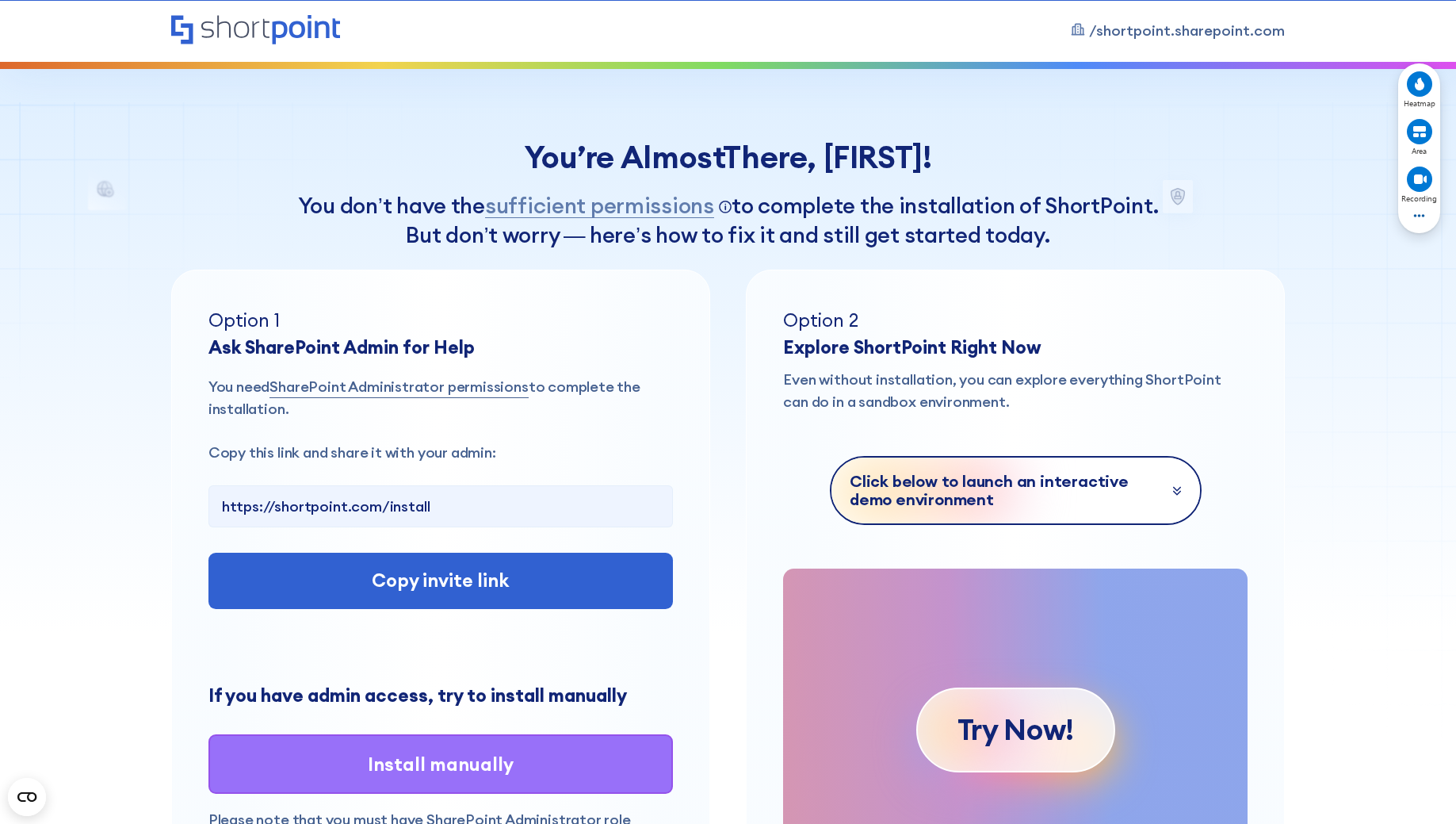 scroll, scrollTop: 109, scrollLeft: 0, axis: vertical 